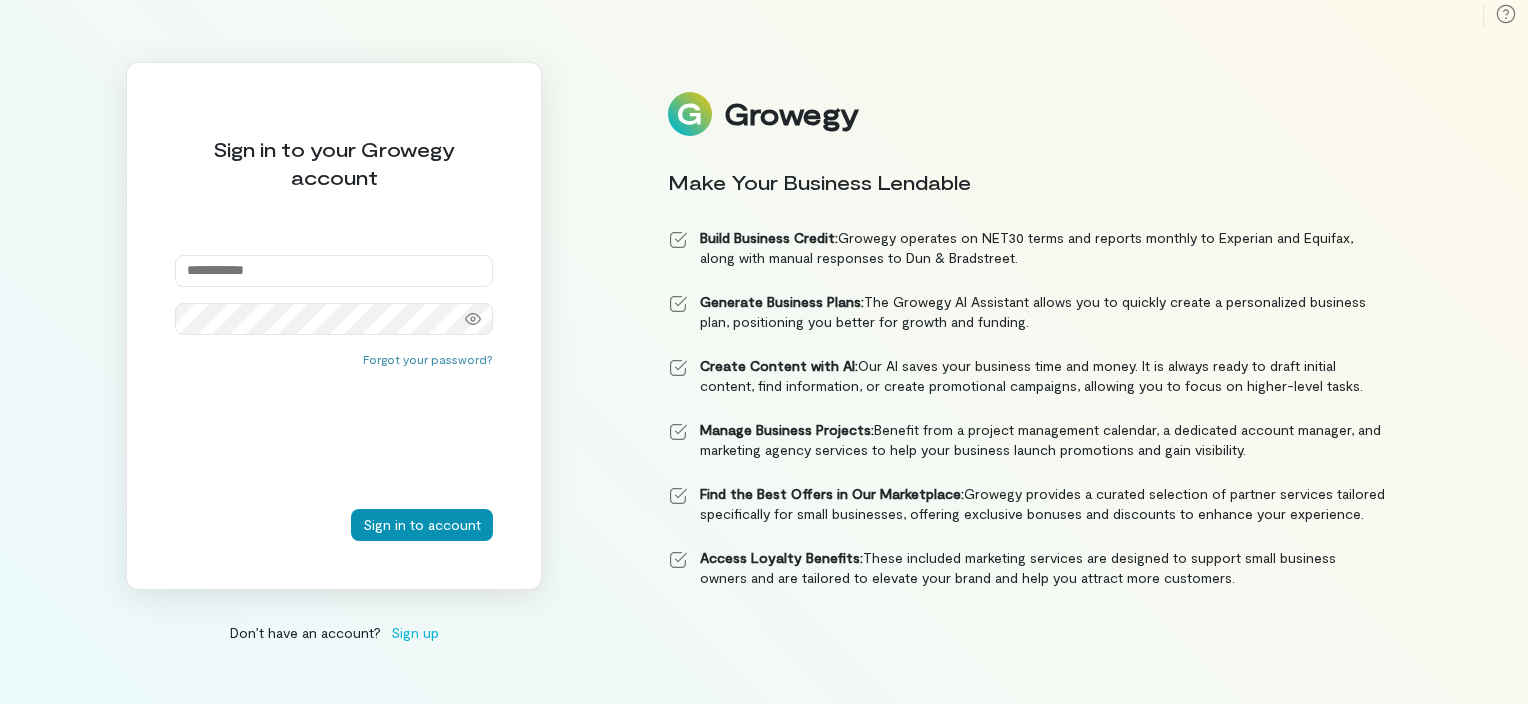 scroll, scrollTop: 0, scrollLeft: 0, axis: both 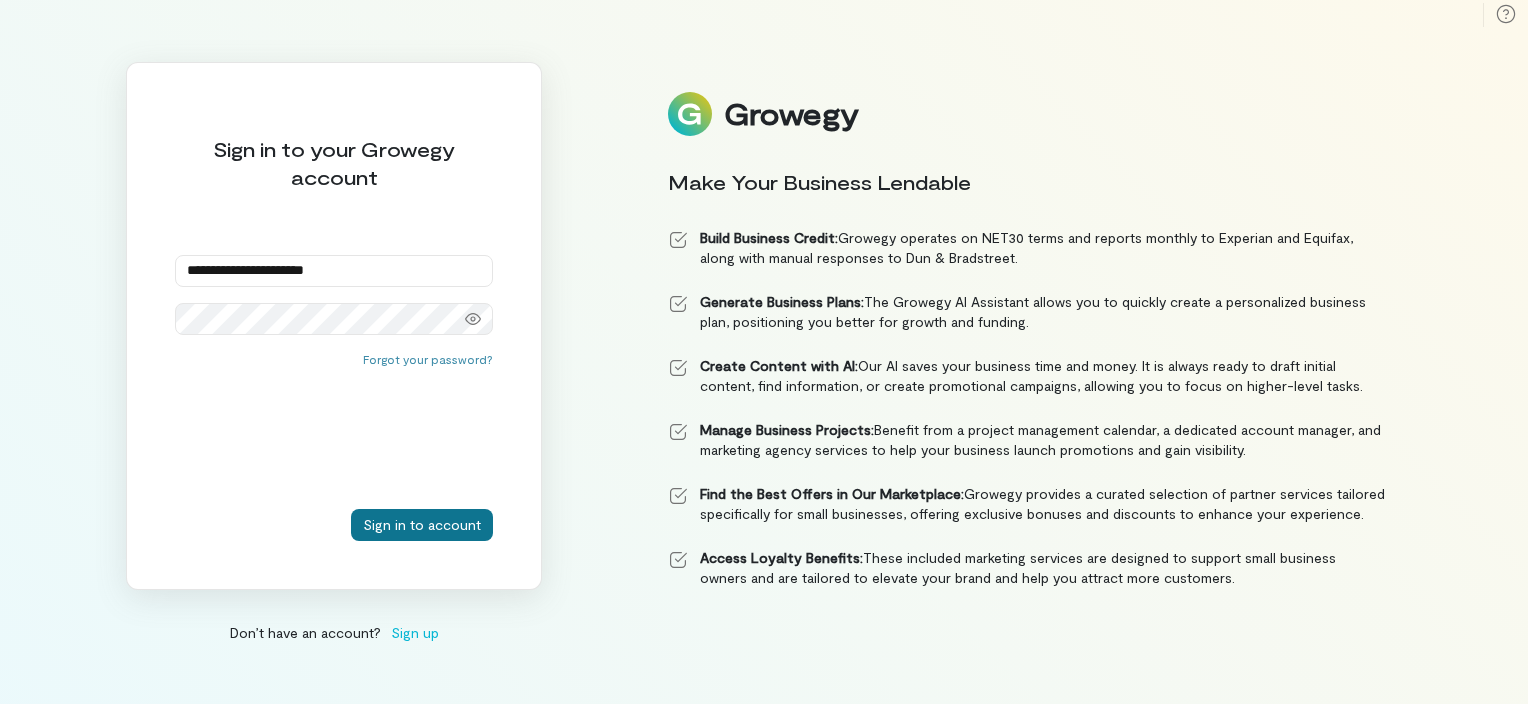 click on "Sign in to account" at bounding box center (422, 525) 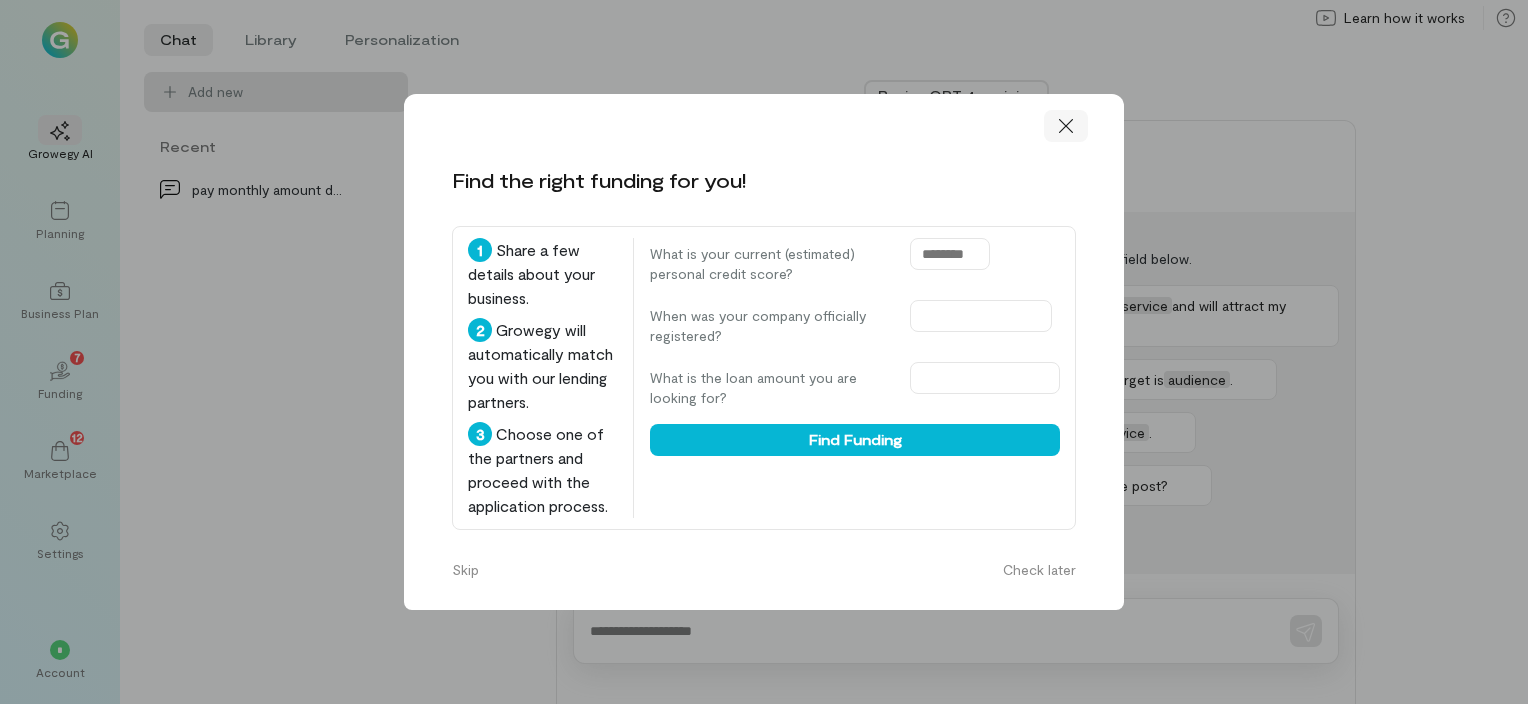 click 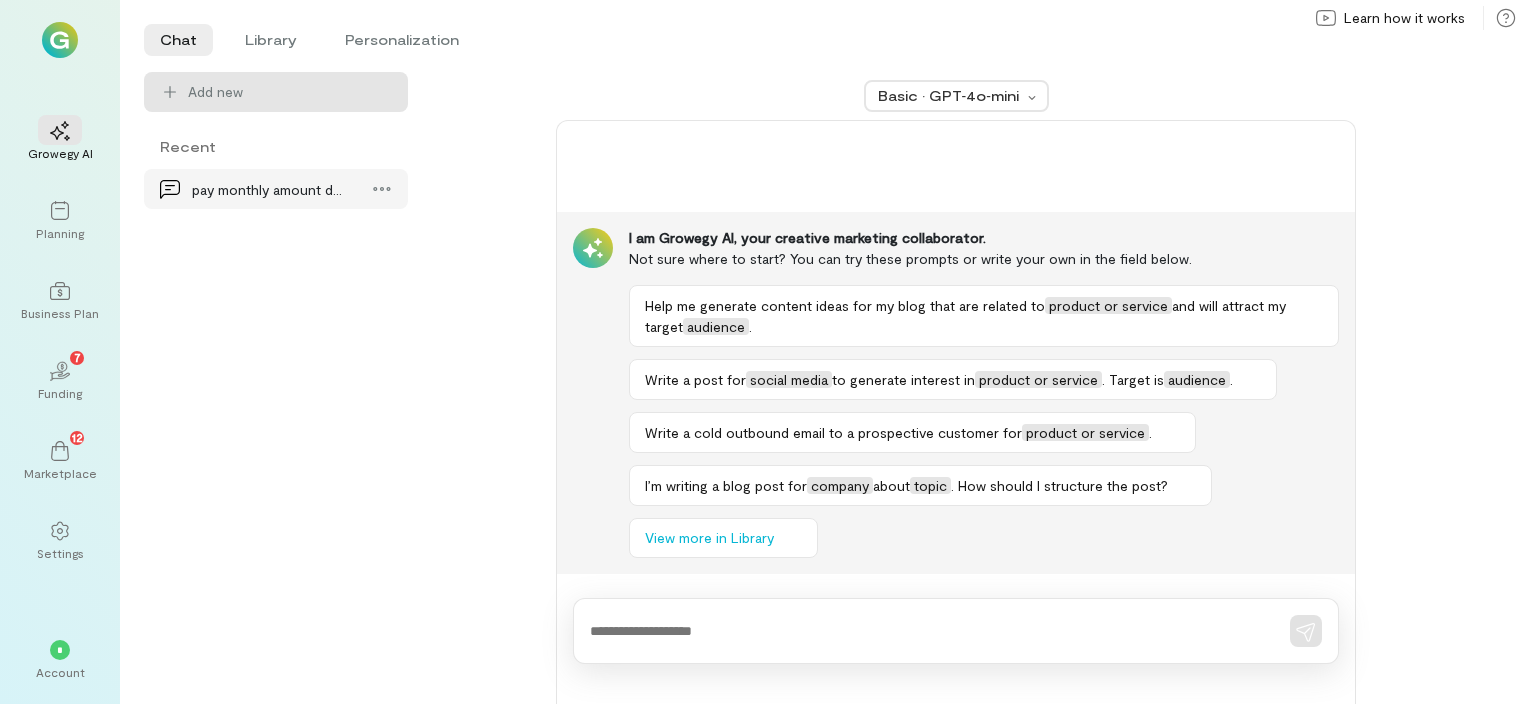 click on "pay monthly amount due" at bounding box center [270, 189] 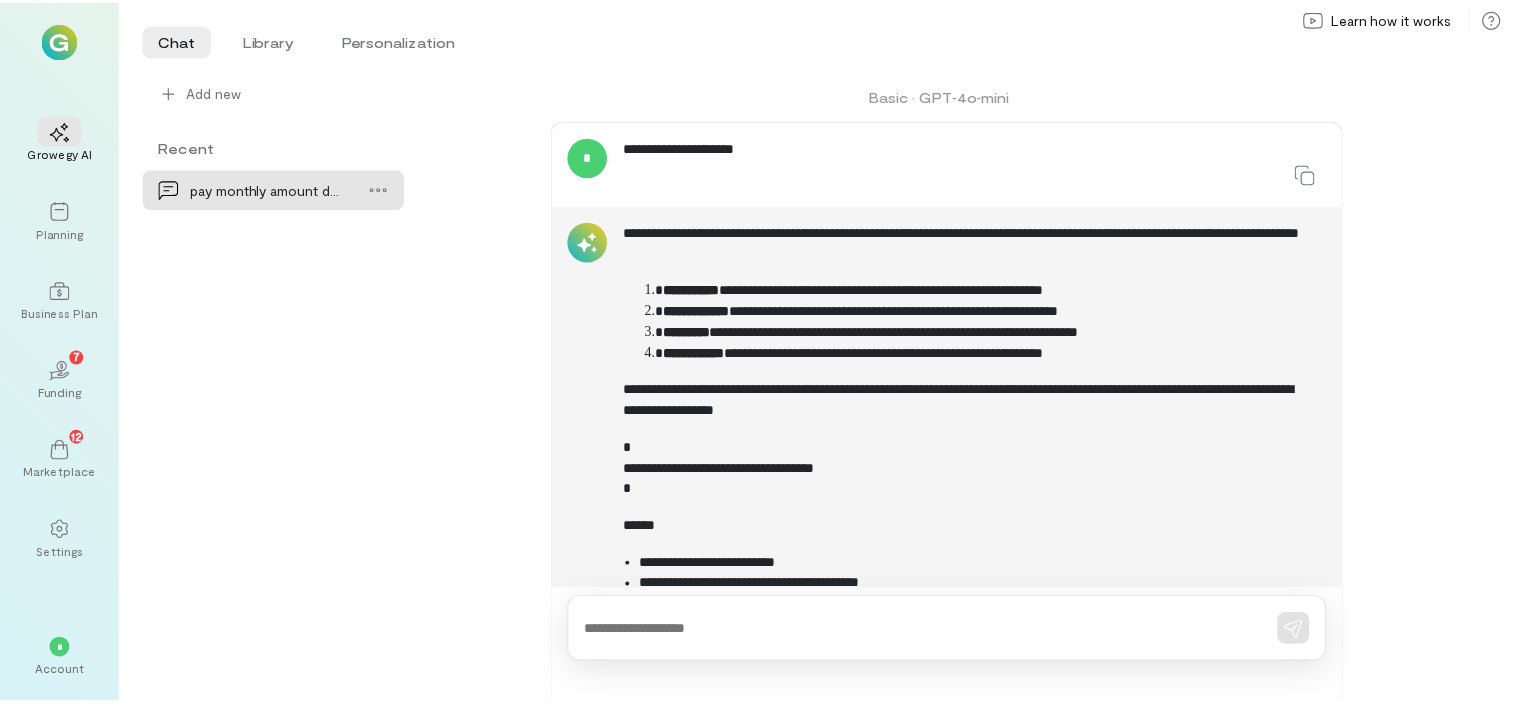 scroll, scrollTop: 84, scrollLeft: 0, axis: vertical 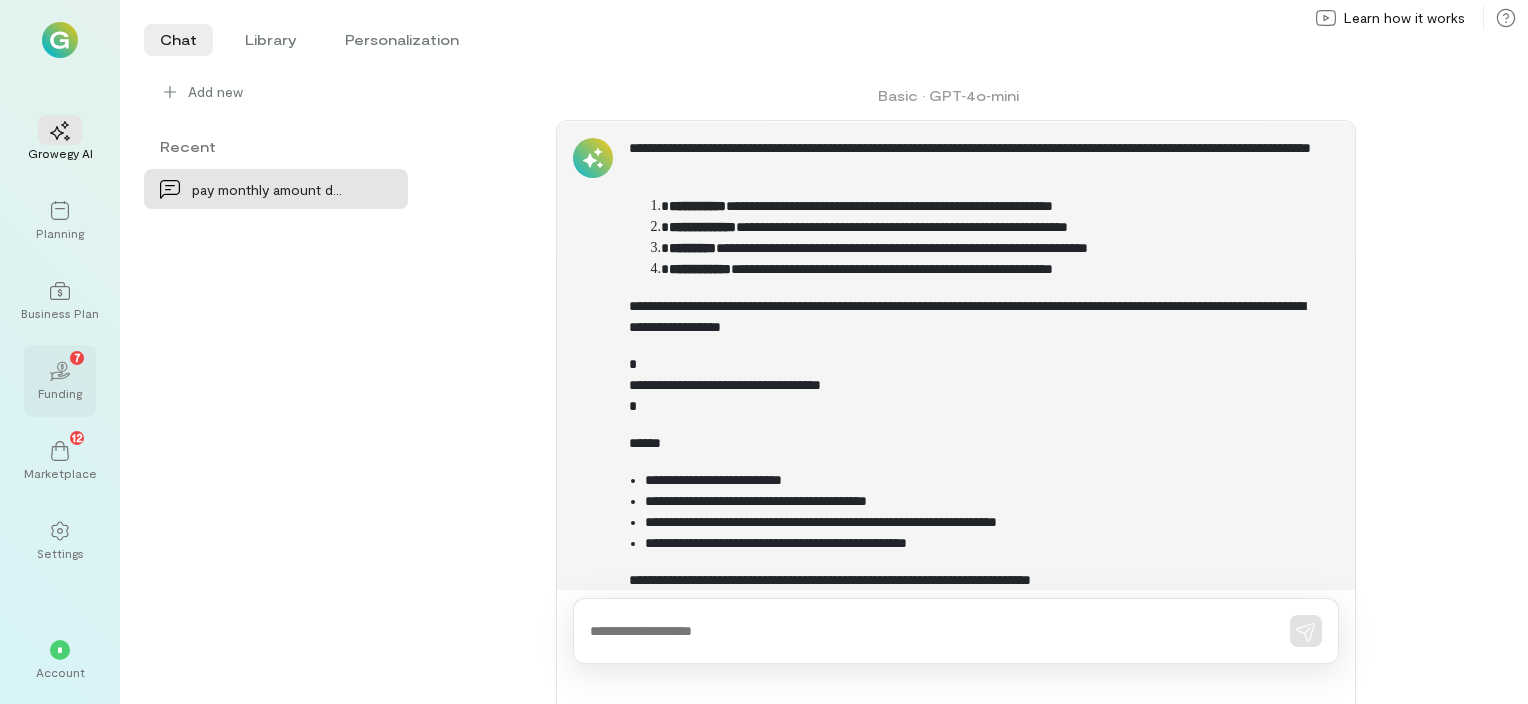 click on "Funding" at bounding box center (60, 393) 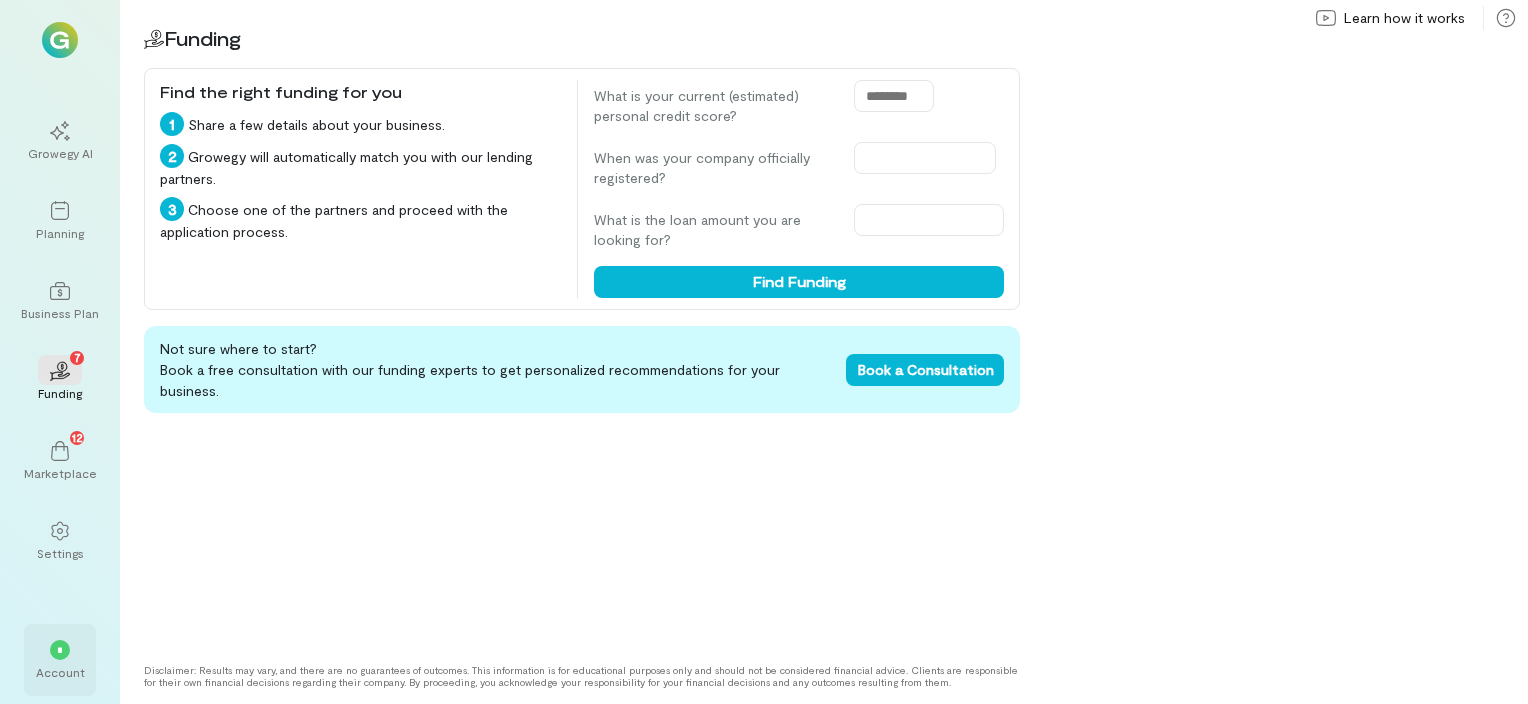 click on "*" at bounding box center (60, 650) 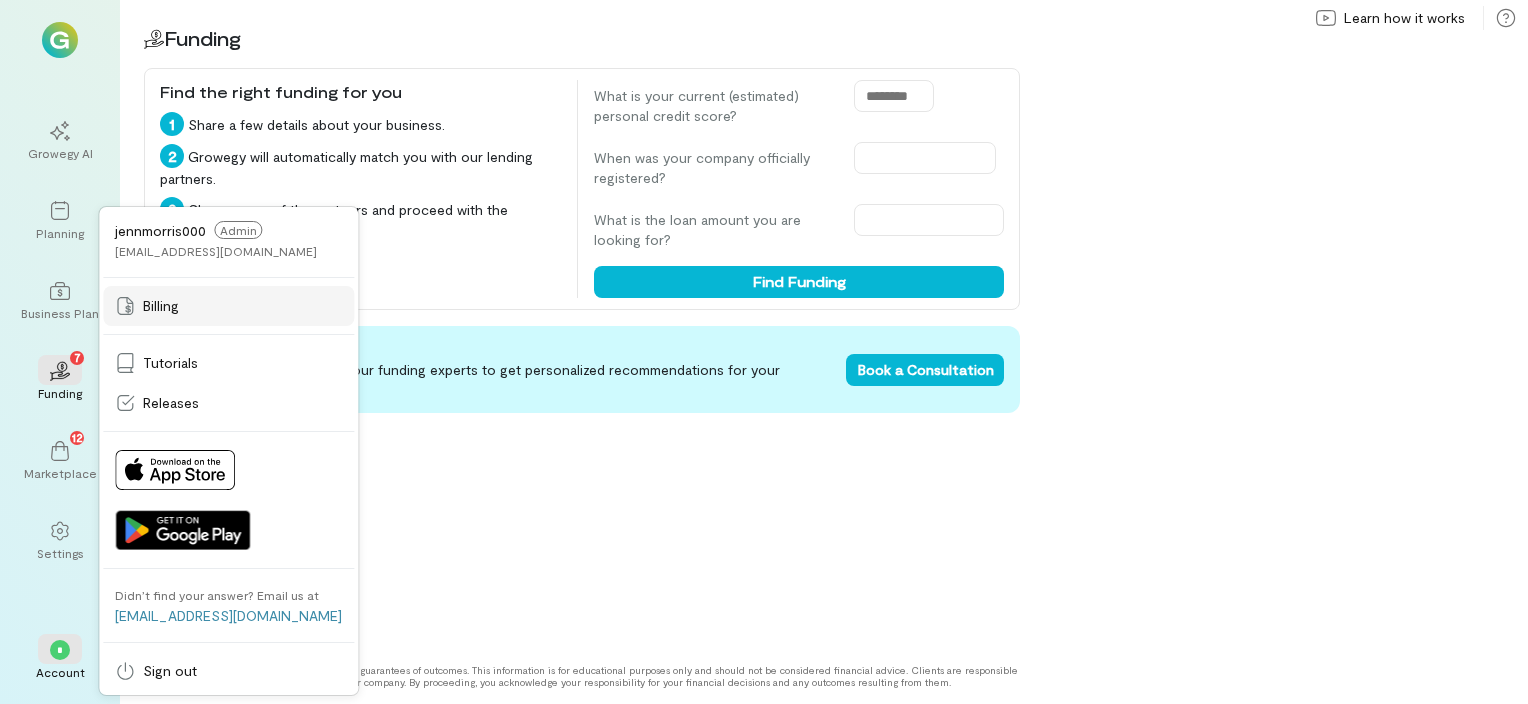 click on "Billing" at bounding box center (161, 306) 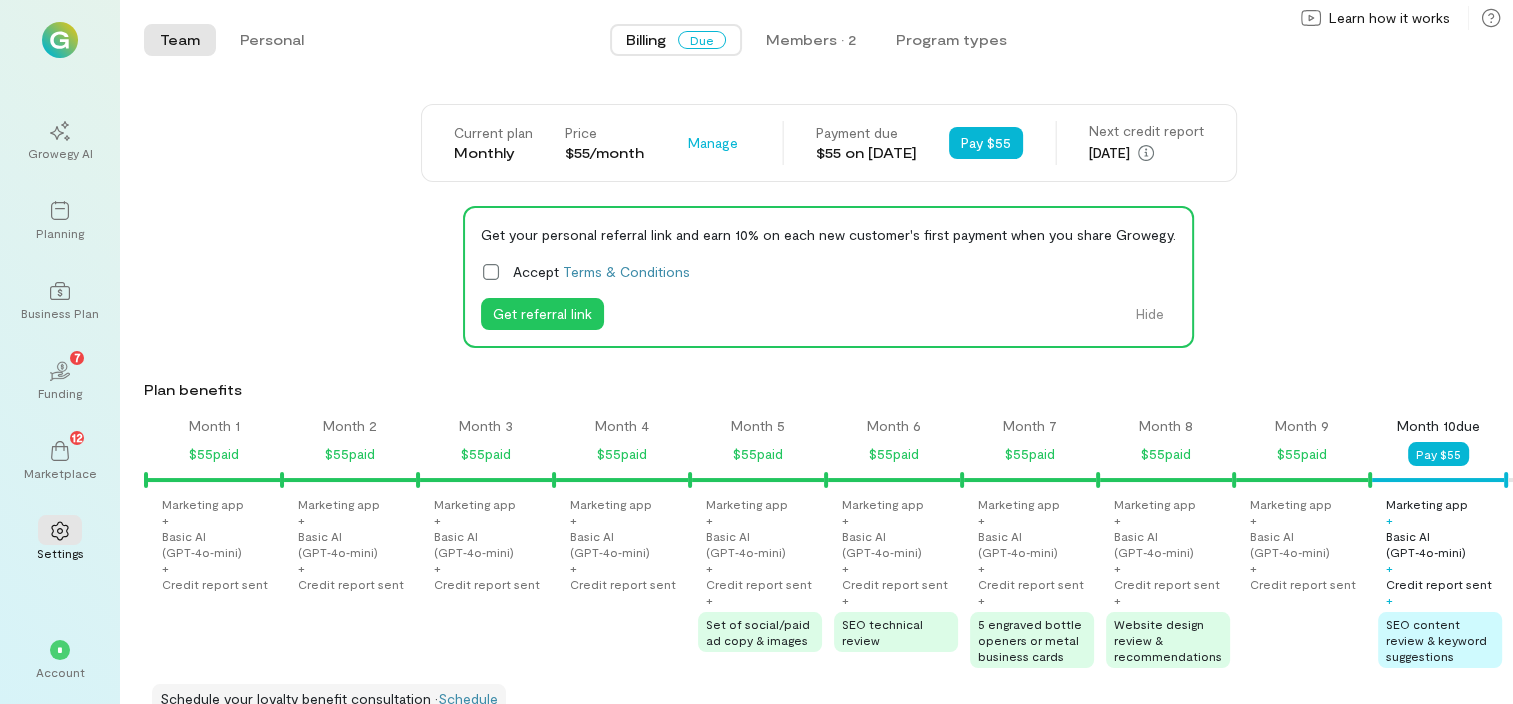 scroll, scrollTop: 0, scrollLeft: 1020, axis: horizontal 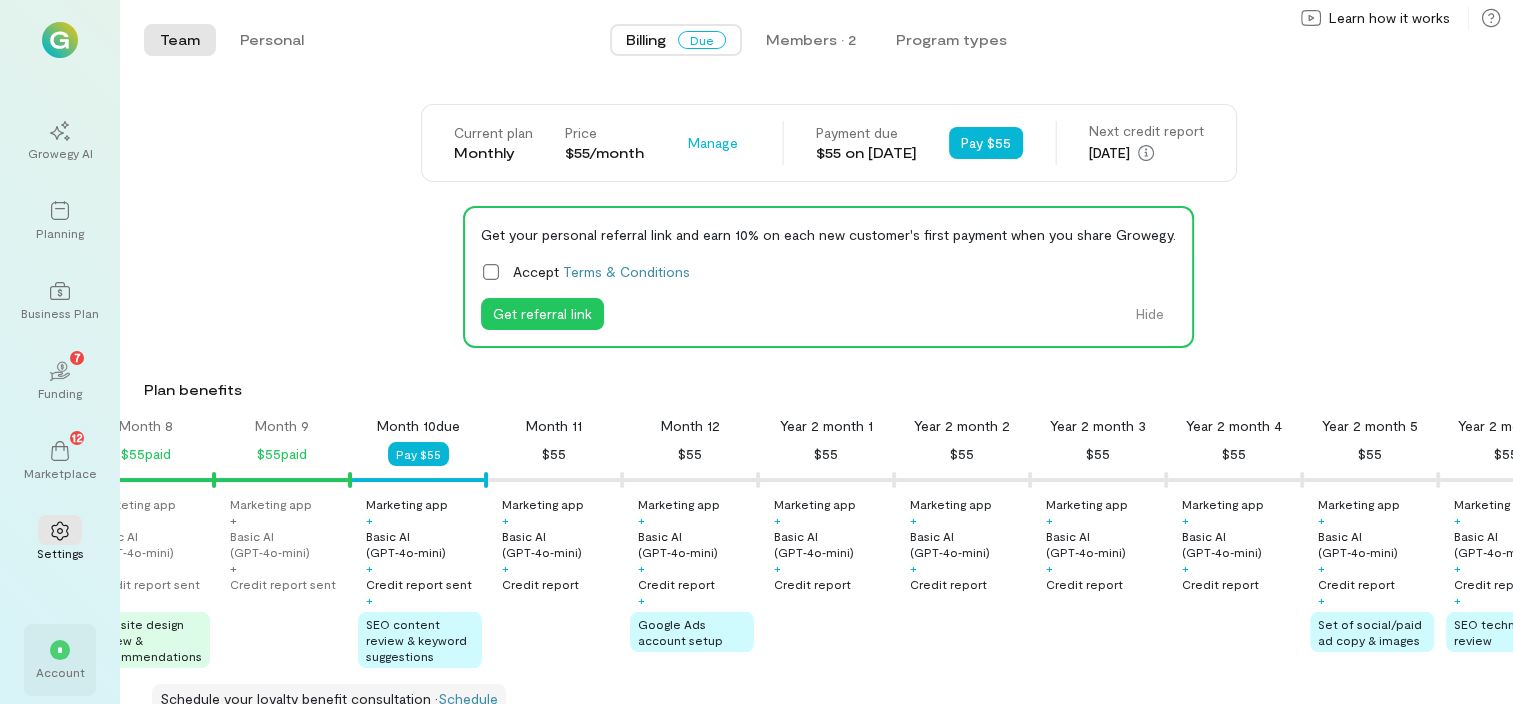 click on "*" at bounding box center [60, 649] 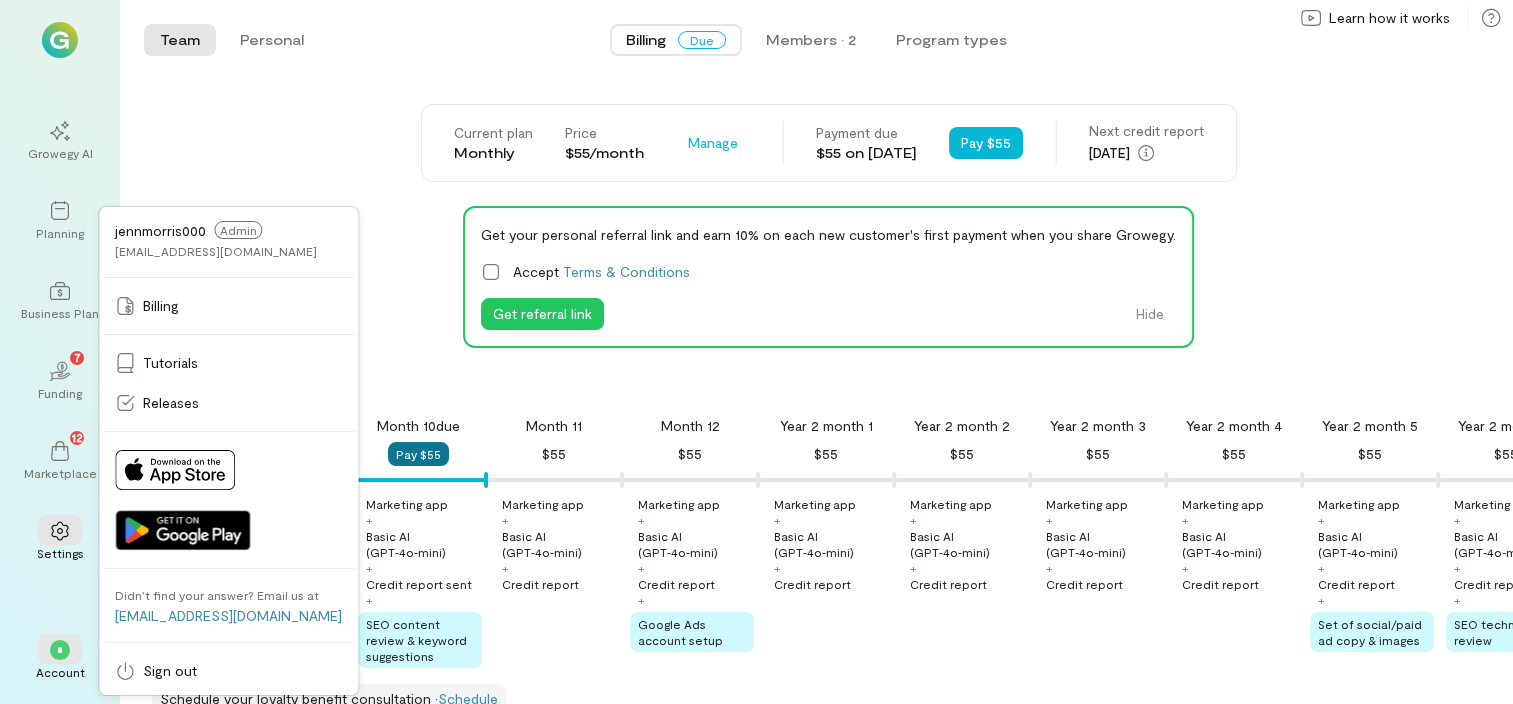 click on "Pay $55" at bounding box center [418, 454] 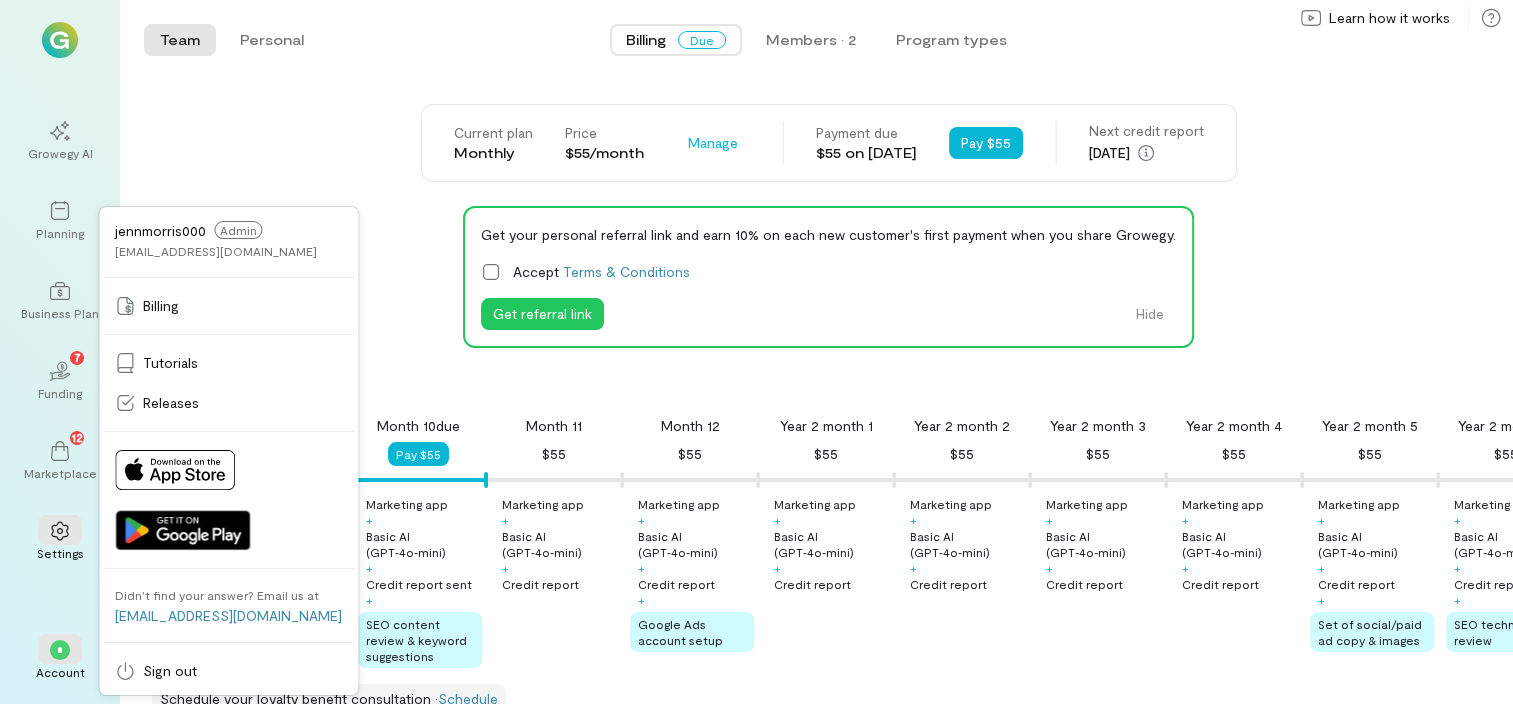 click on "Current plan Monthly Price $55/month Manage Payment due $55 on [DATE] Pay $55 Next credit report [DATE]" at bounding box center [828, 143] 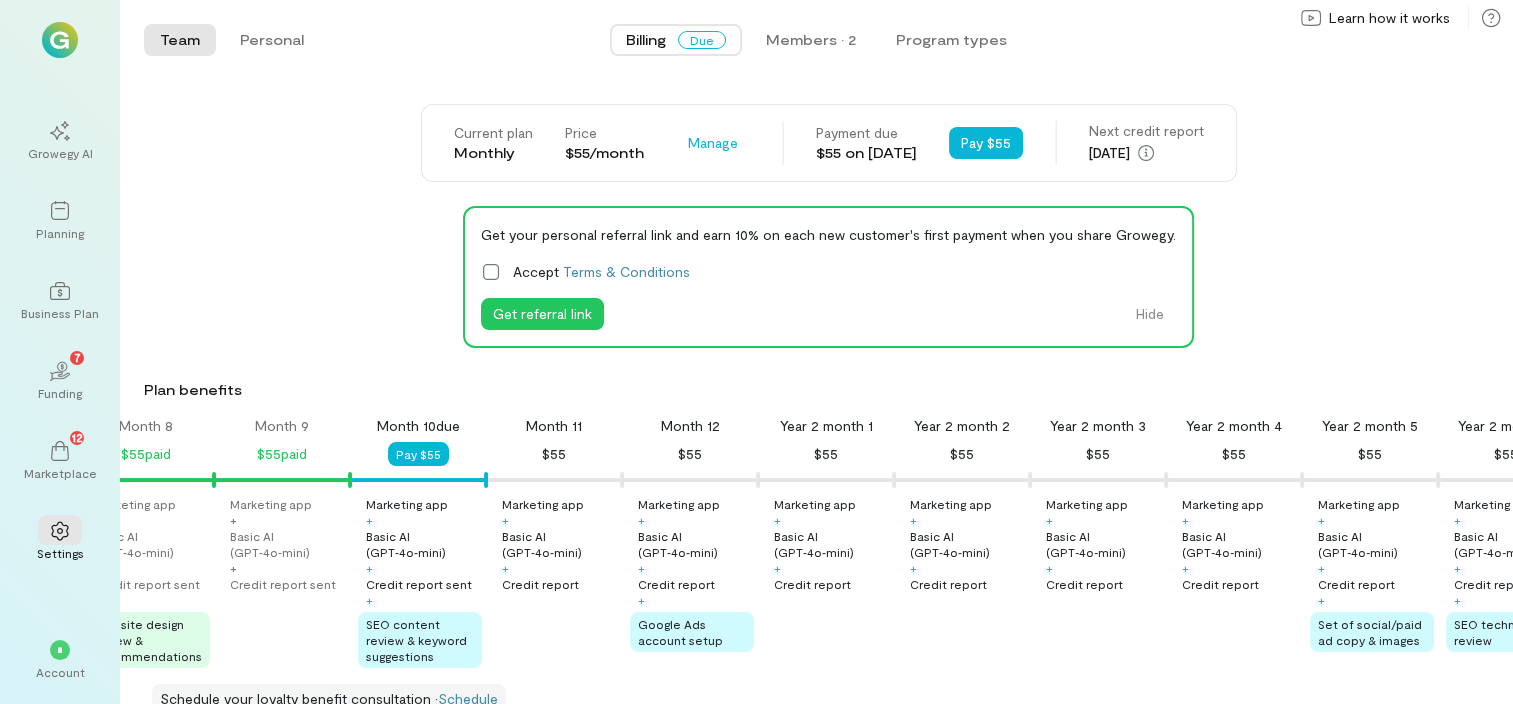 click on "Credit report sent" at bounding box center [283, 584] 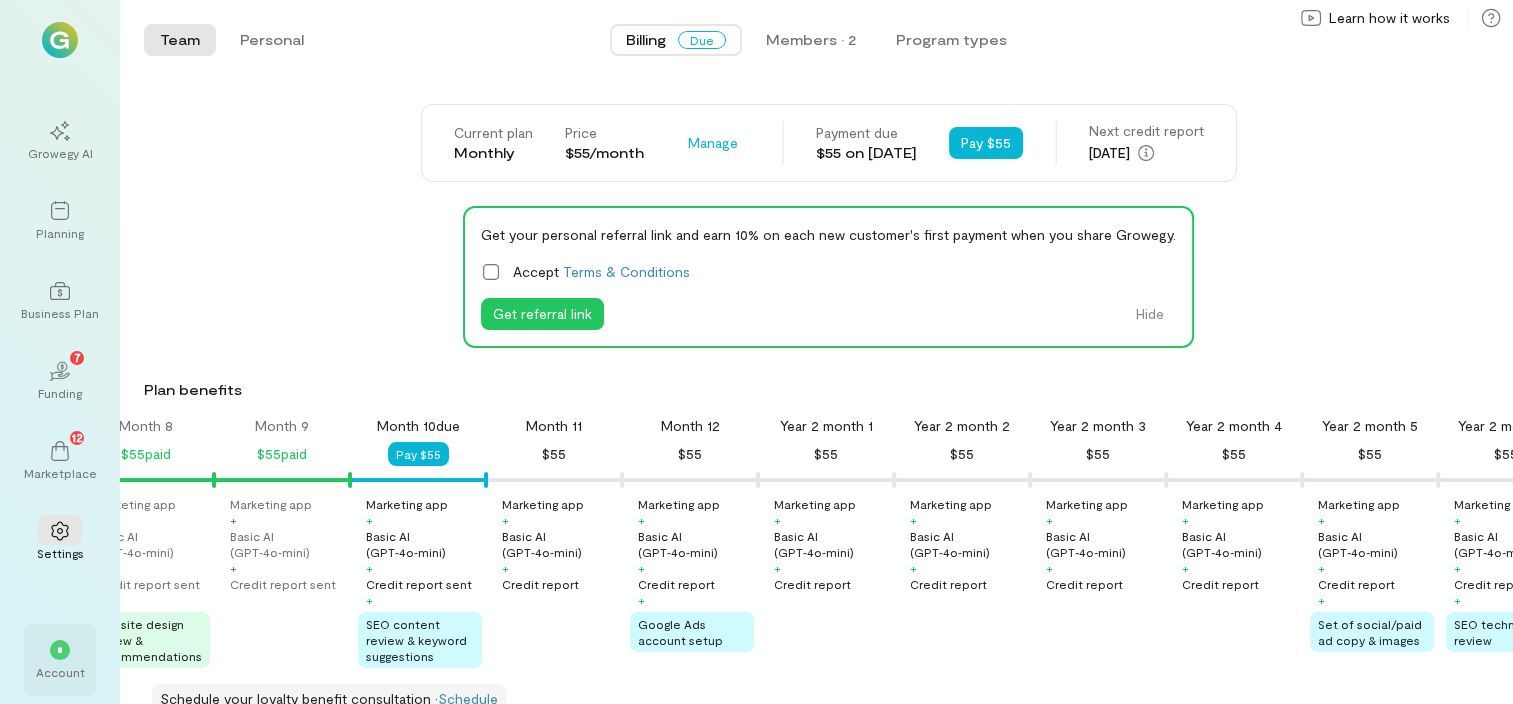 click on "*" at bounding box center (60, 649) 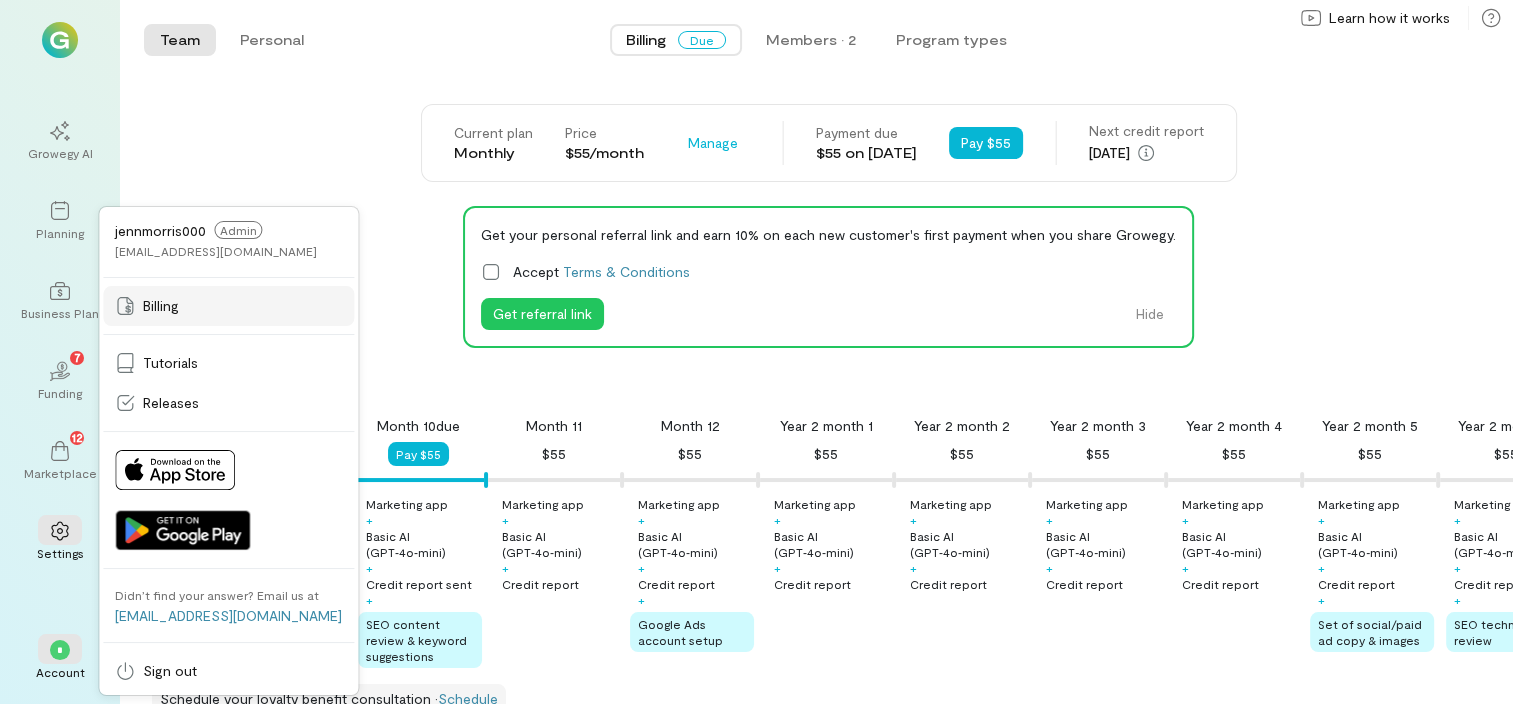 click on "Billing" at bounding box center (228, 306) 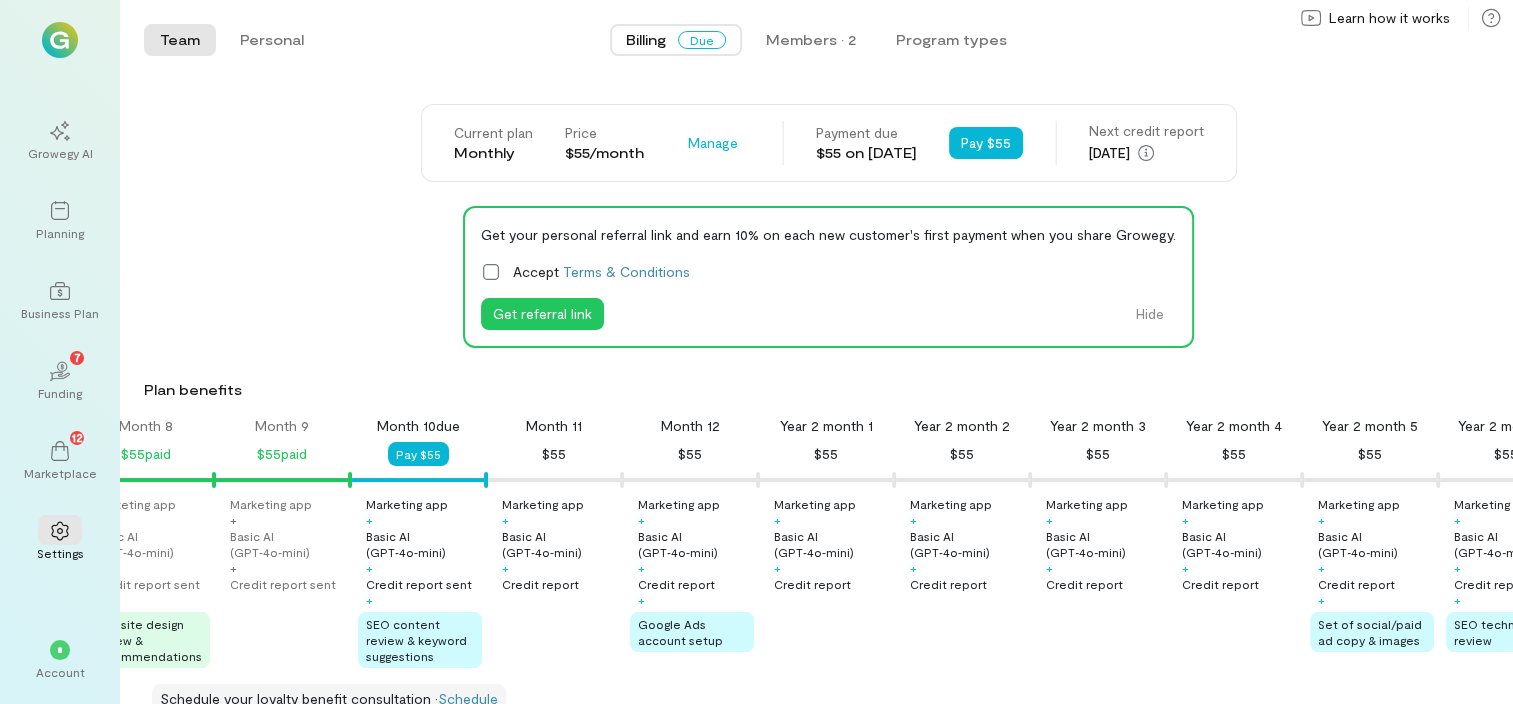 scroll, scrollTop: 0, scrollLeft: 0, axis: both 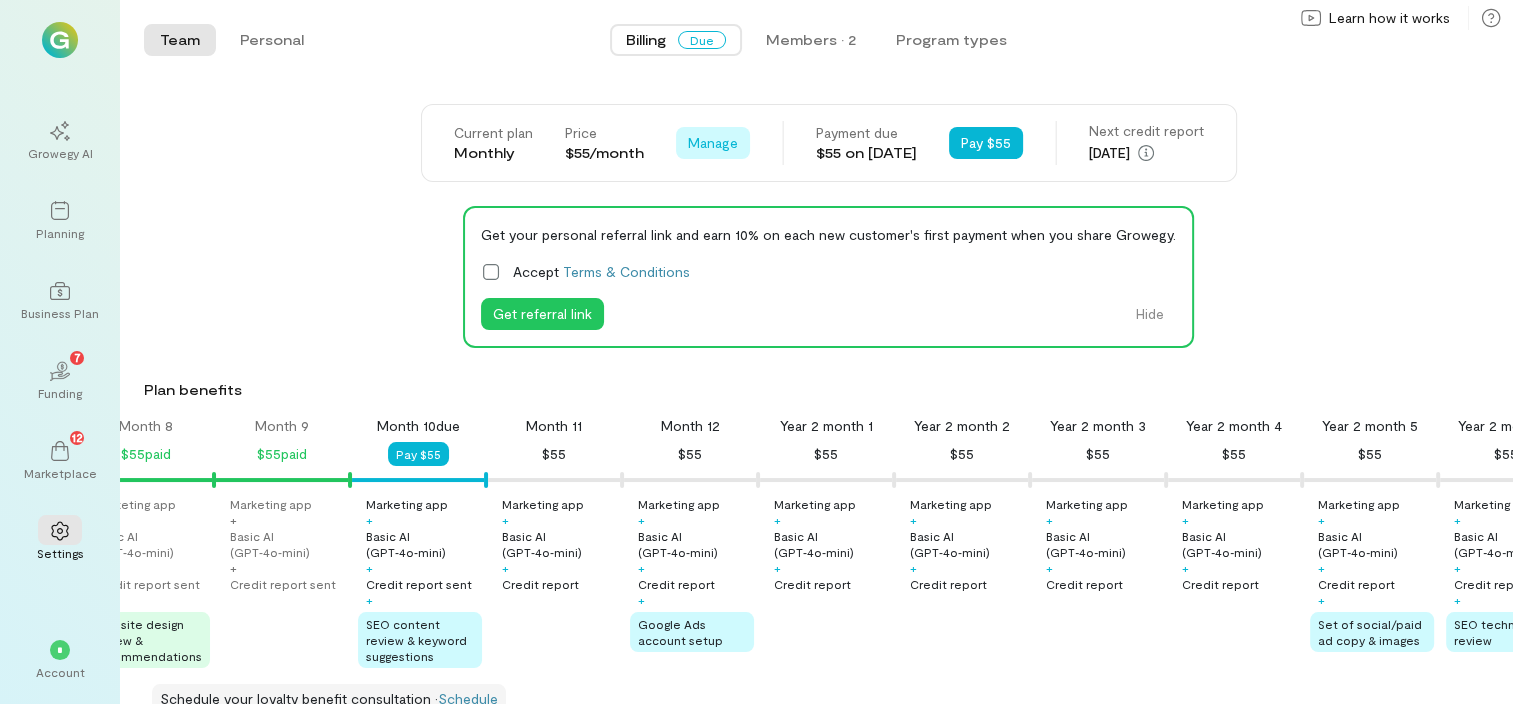 click on "Manage" at bounding box center (713, 143) 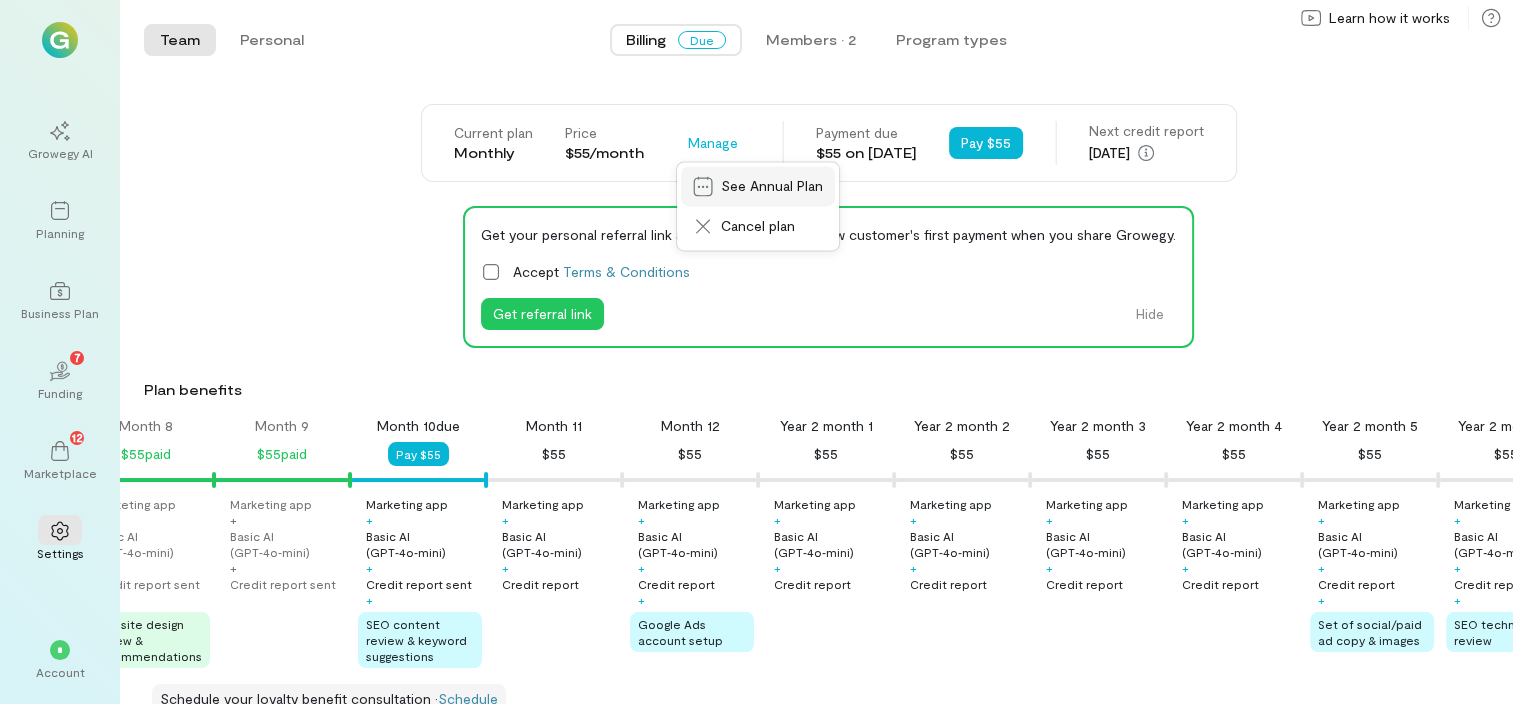 click on "See Annual Plan" at bounding box center [772, 186] 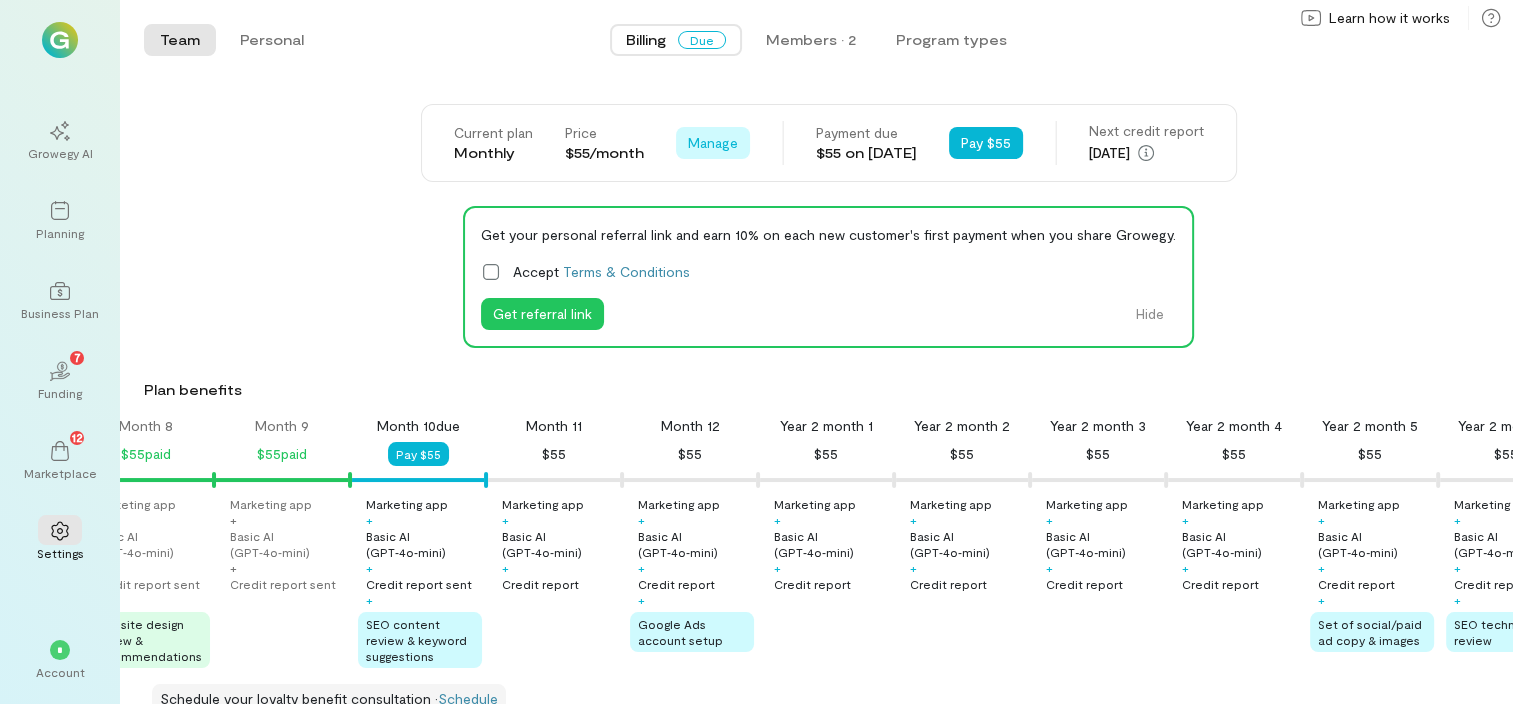 click on "Manage" at bounding box center (713, 143) 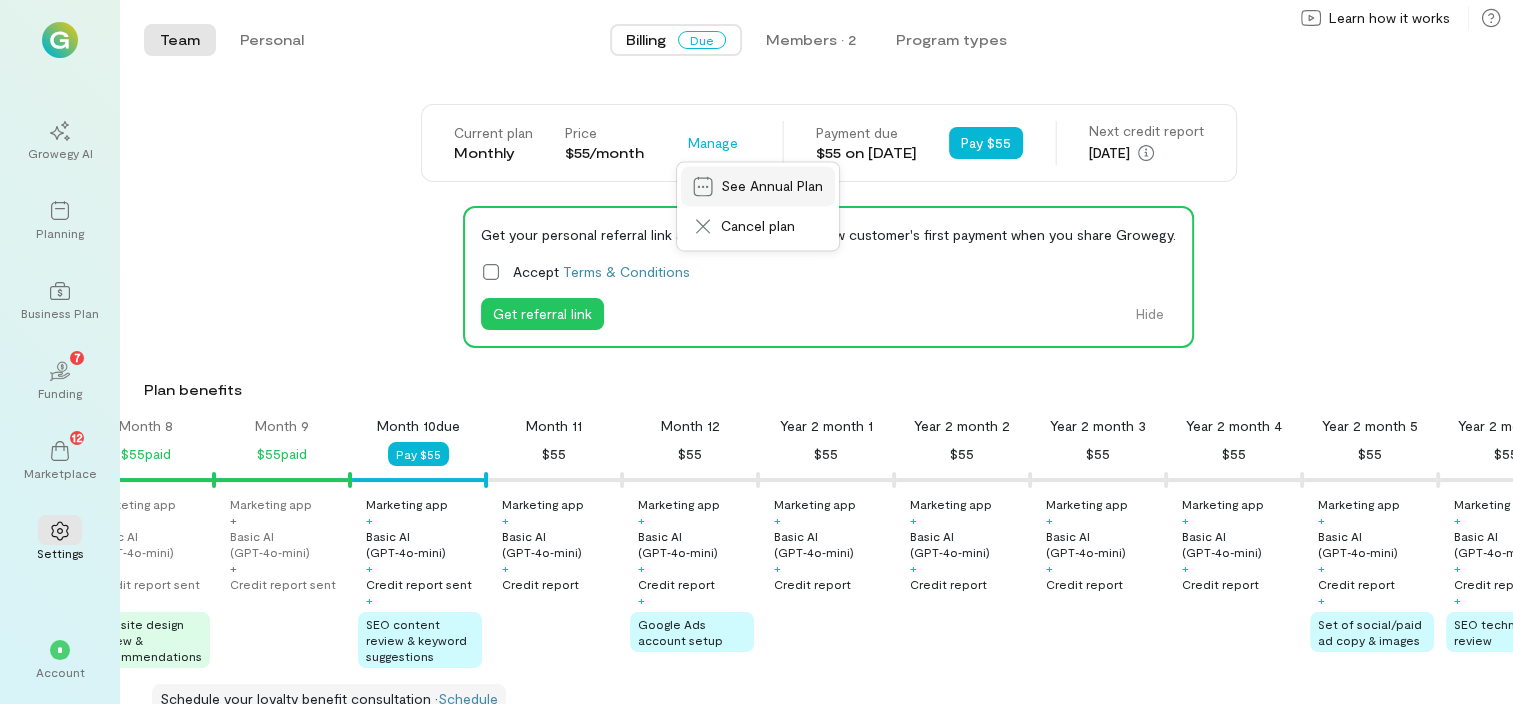 click on "See Annual Plan" at bounding box center (772, 186) 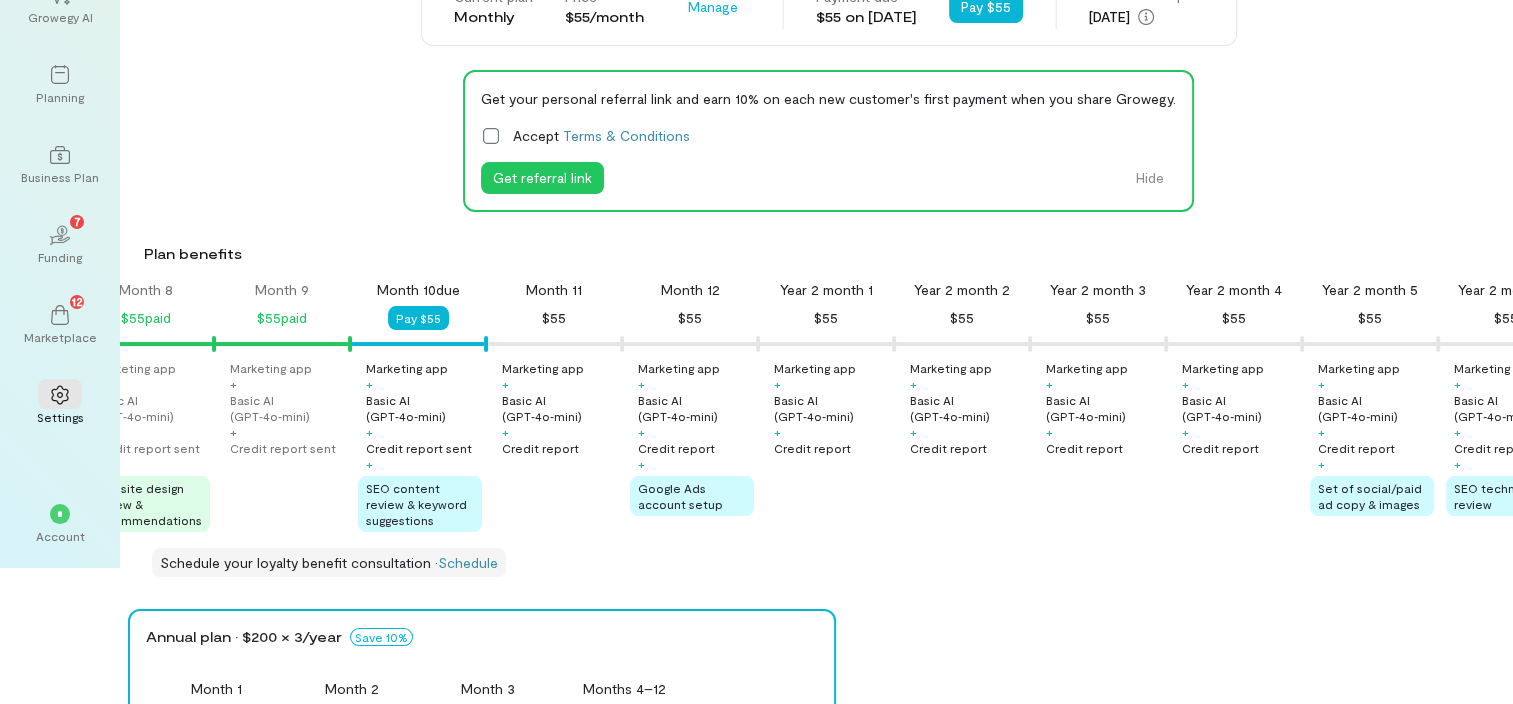 scroll, scrollTop: 100, scrollLeft: 0, axis: vertical 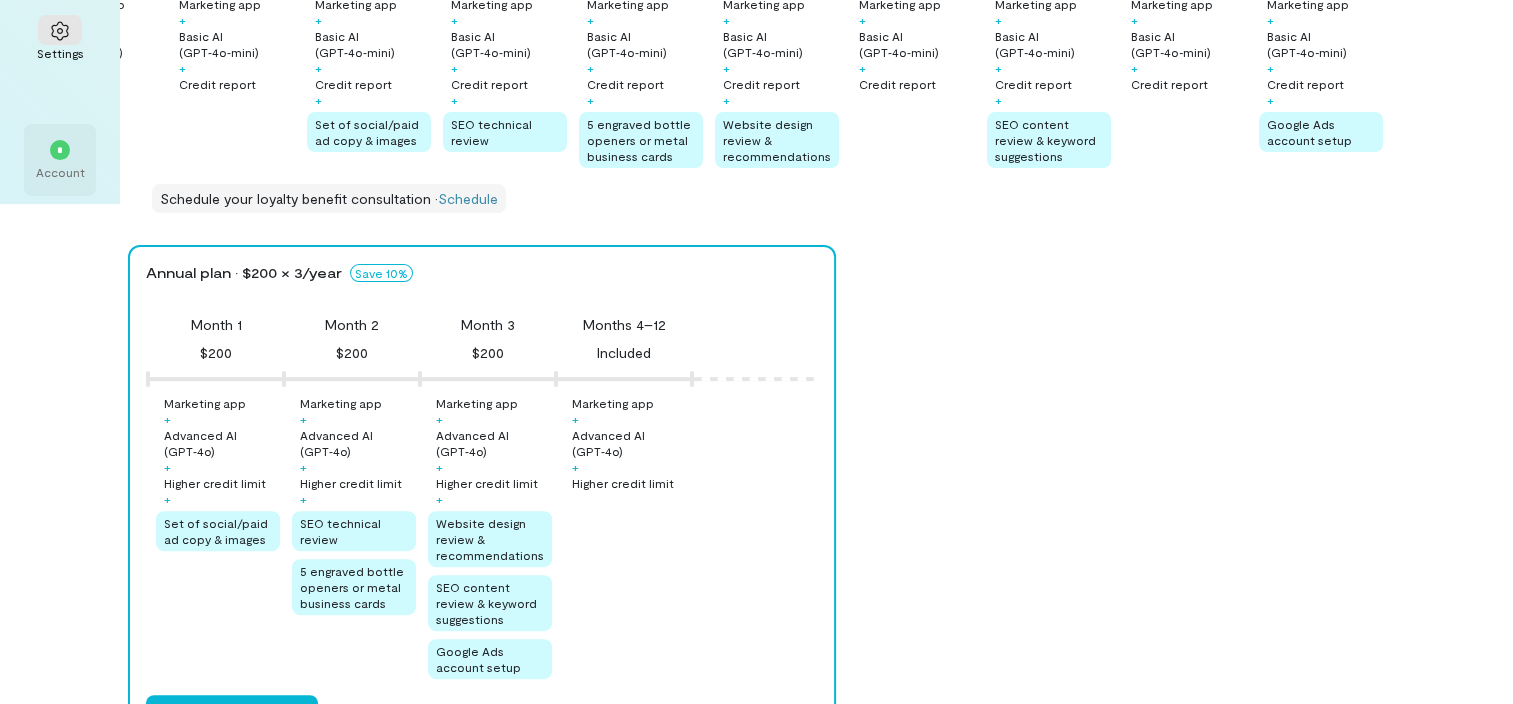 click on "*" at bounding box center (60, 150) 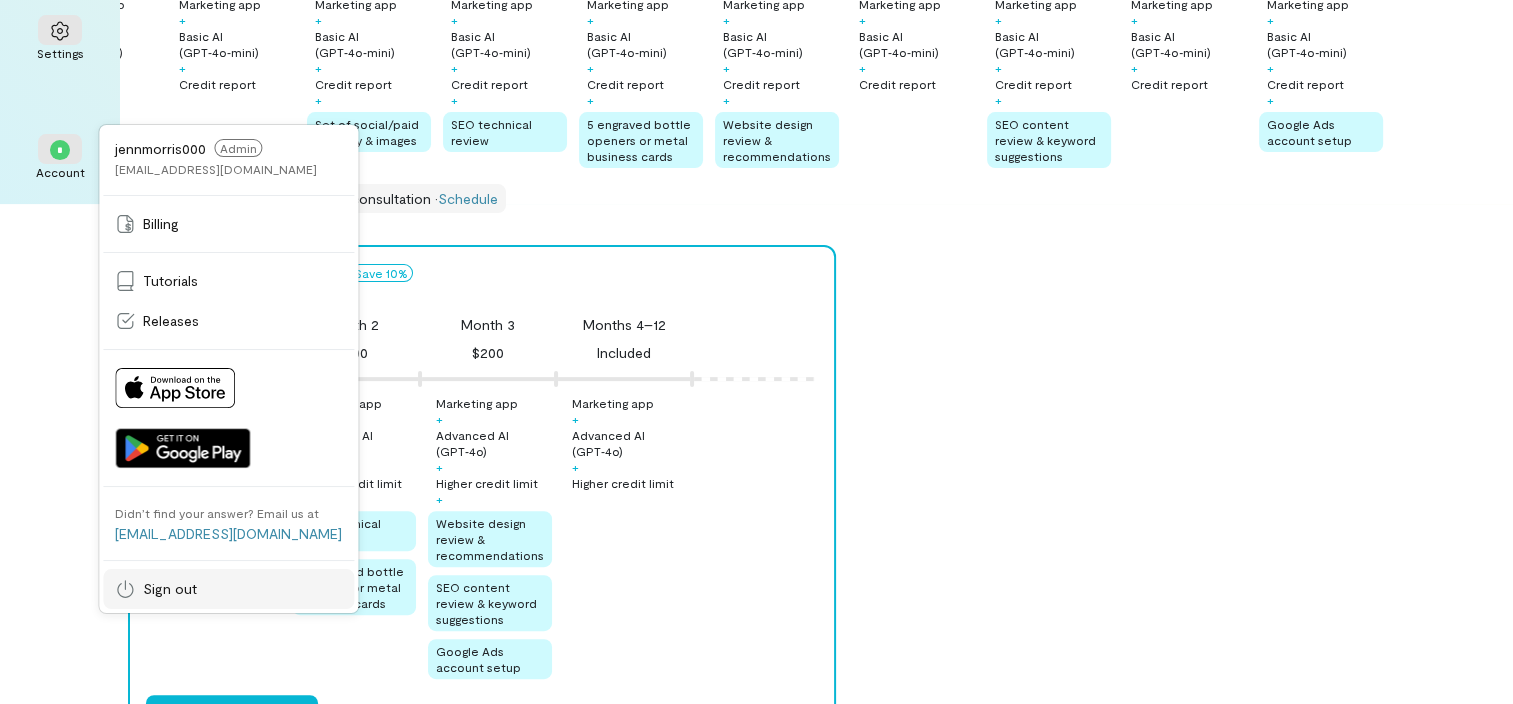 click on "Sign out" at bounding box center [170, 589] 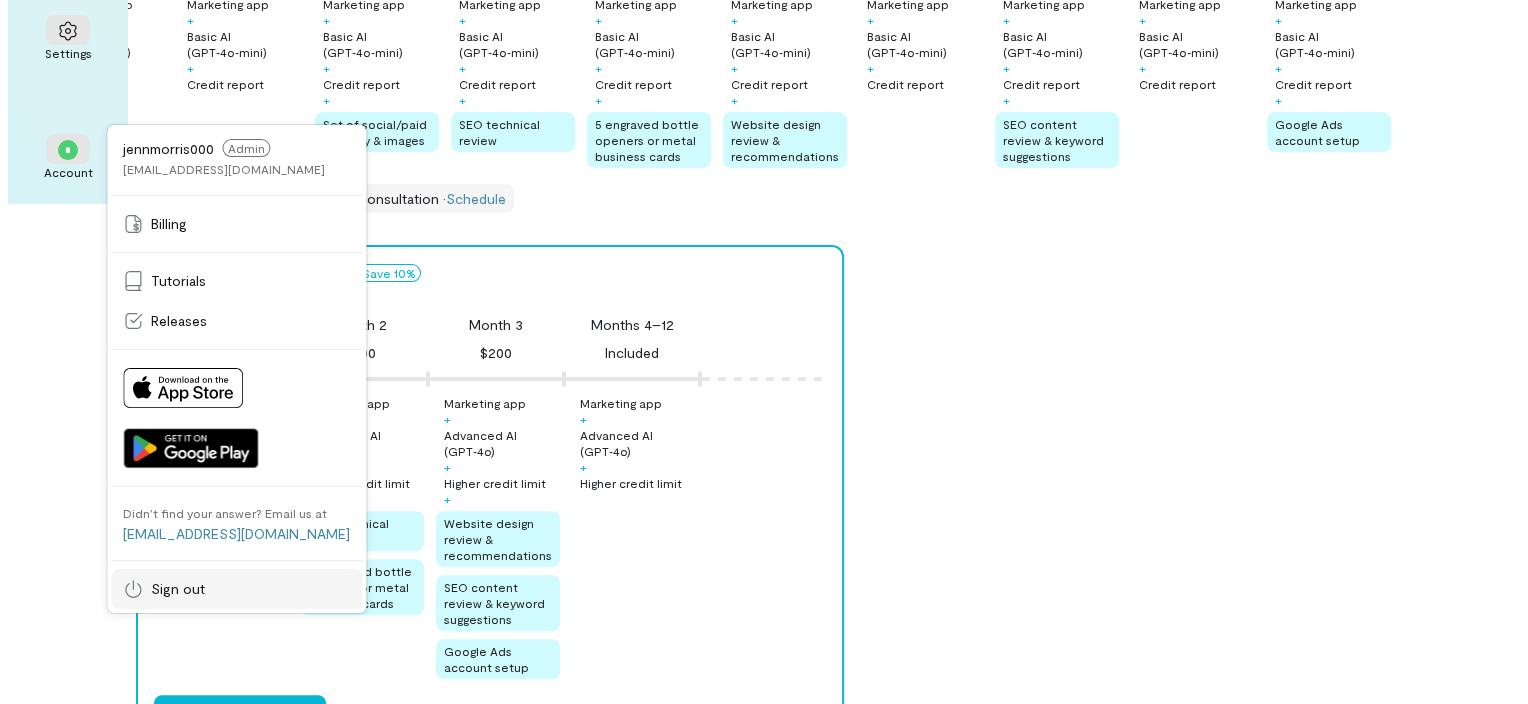 scroll, scrollTop: 0, scrollLeft: 0, axis: both 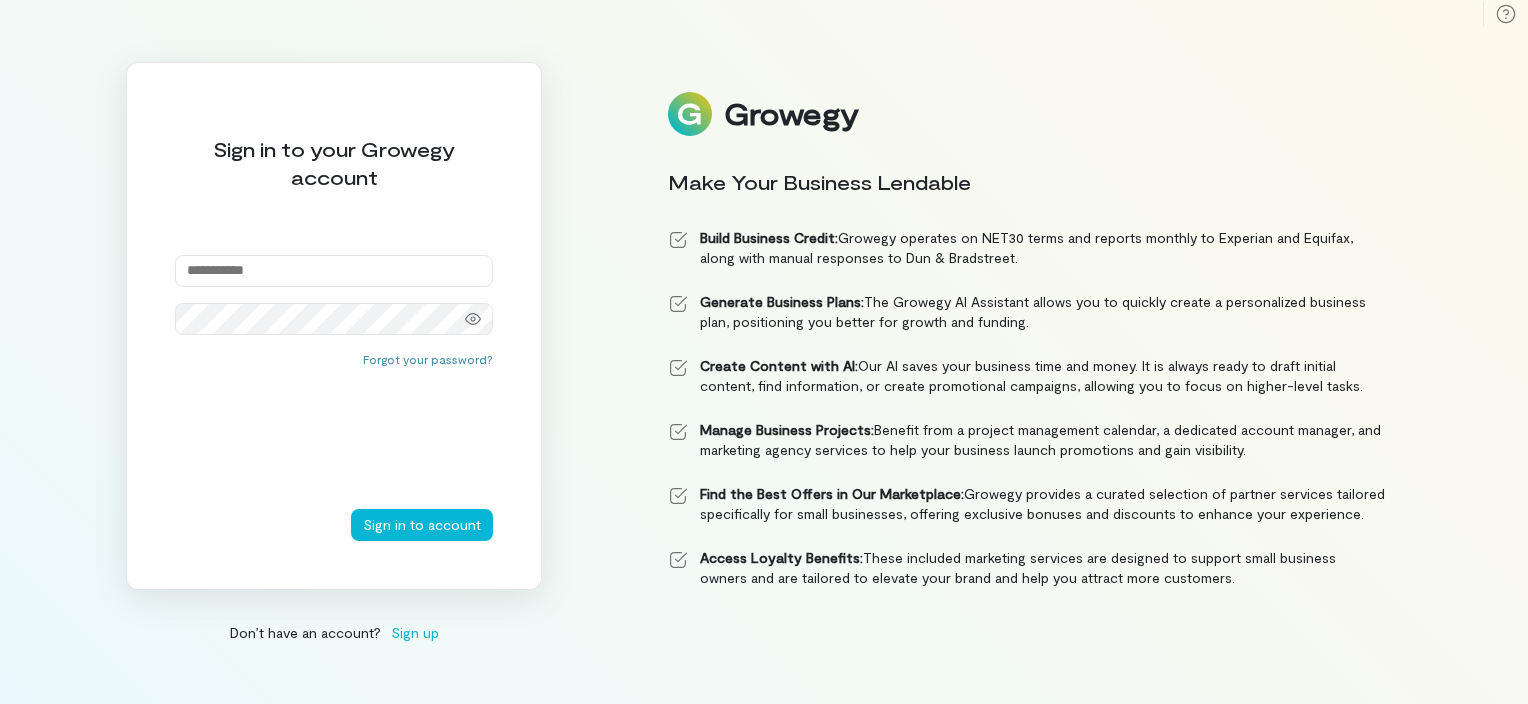 type on "**********" 